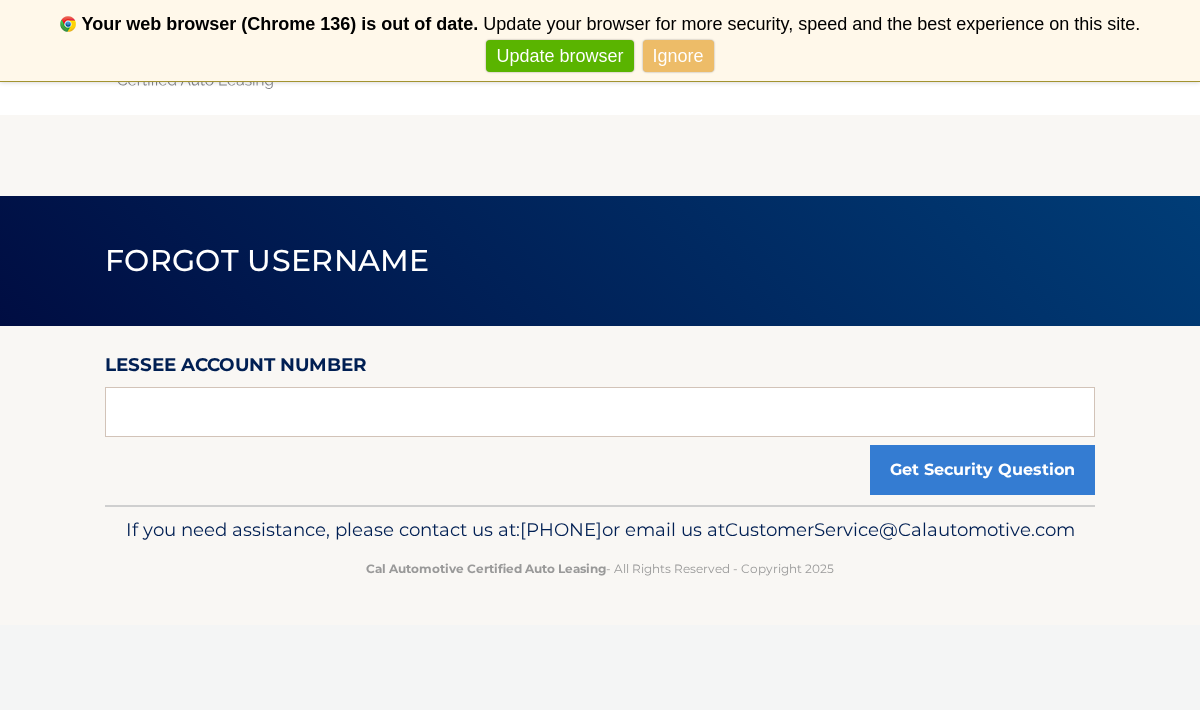 scroll, scrollTop: 0, scrollLeft: 0, axis: both 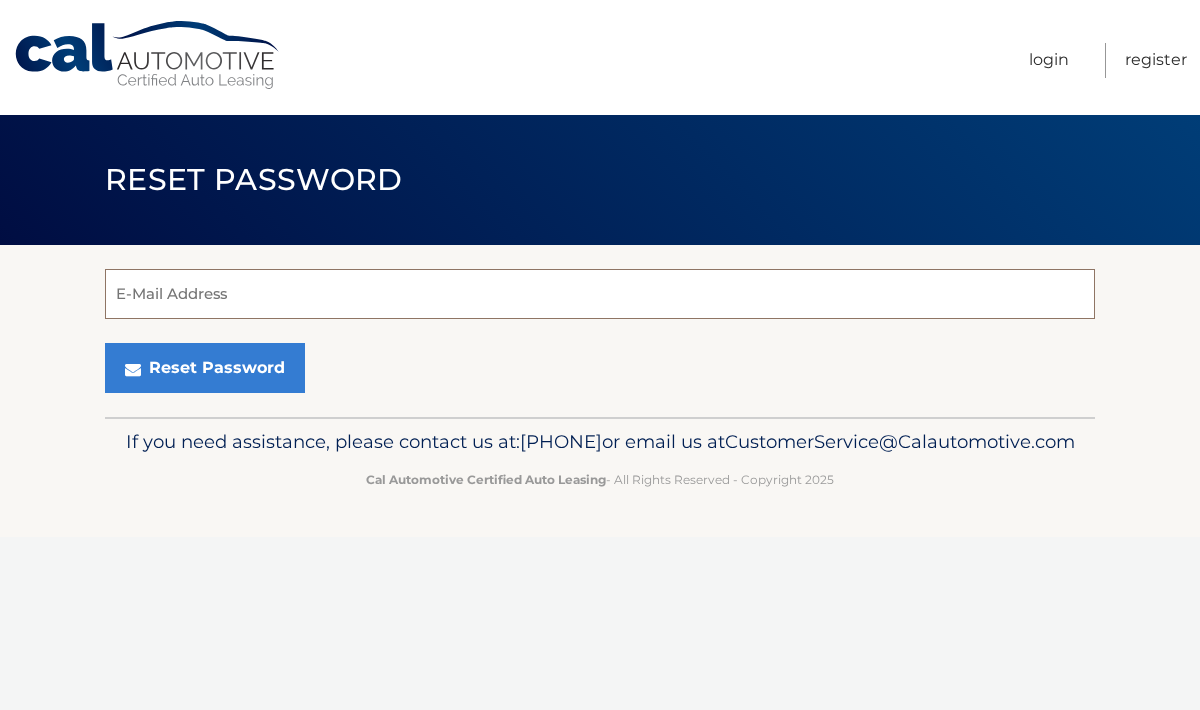 click on "E-Mail Address" at bounding box center (600, 294) 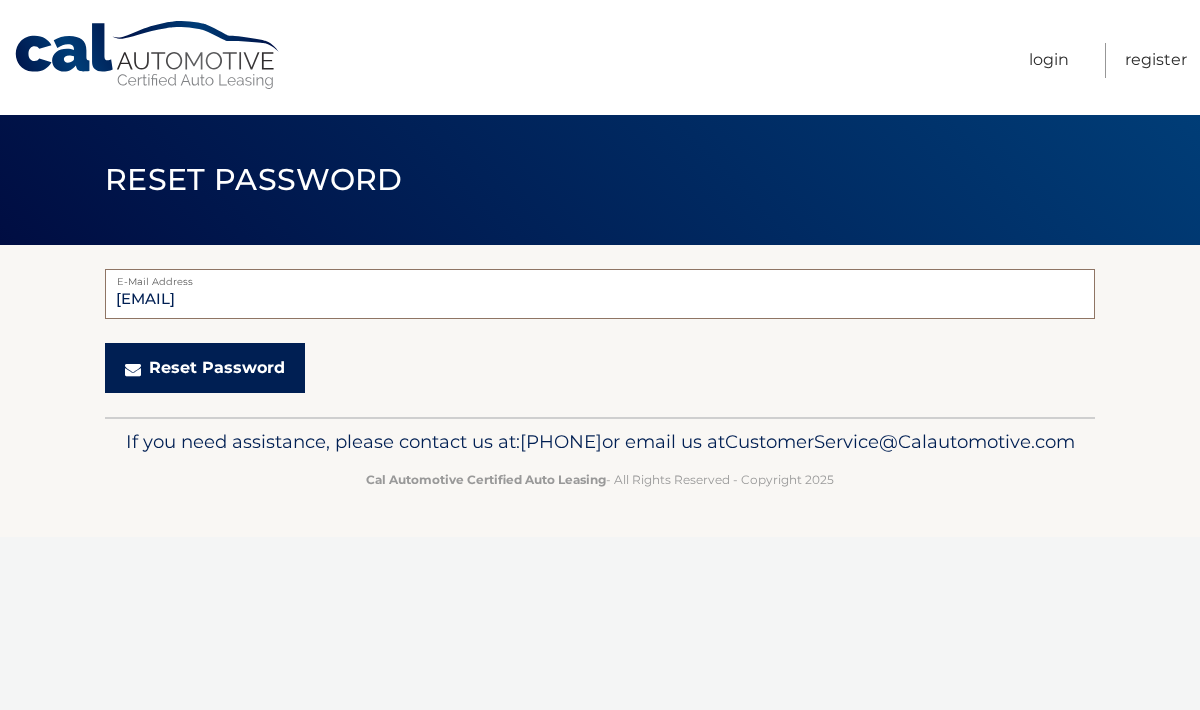 type on "[EMAIL]" 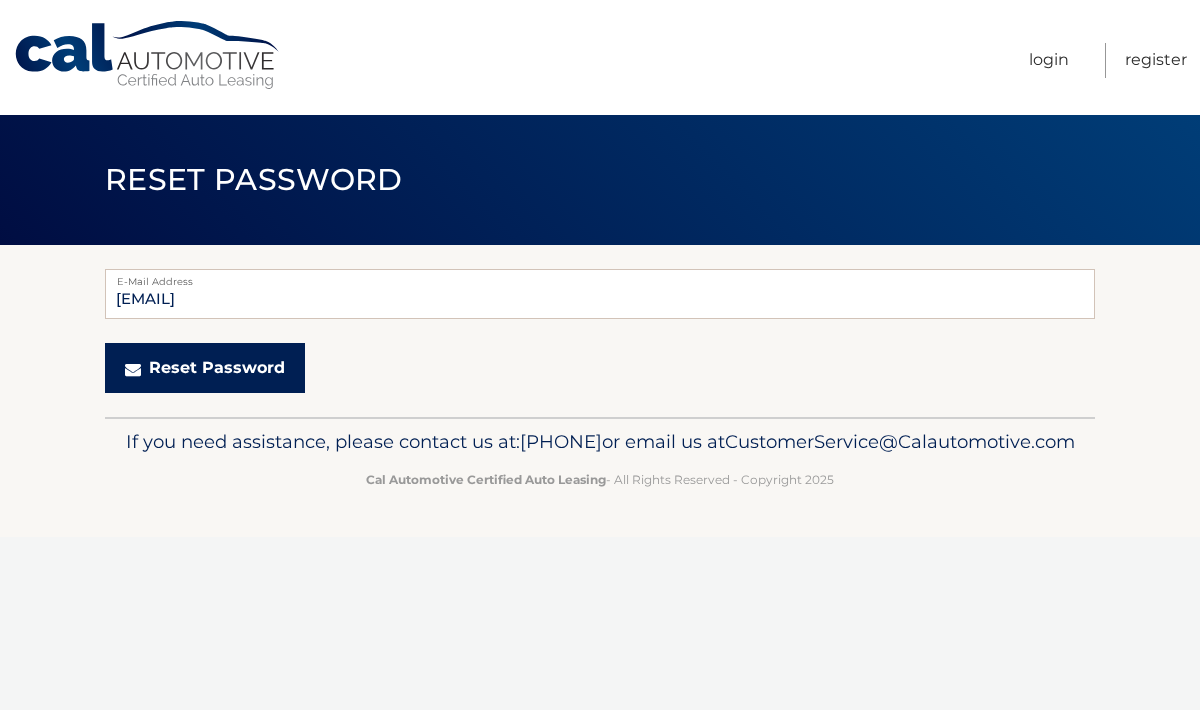 click on "Reset Password" at bounding box center (205, 368) 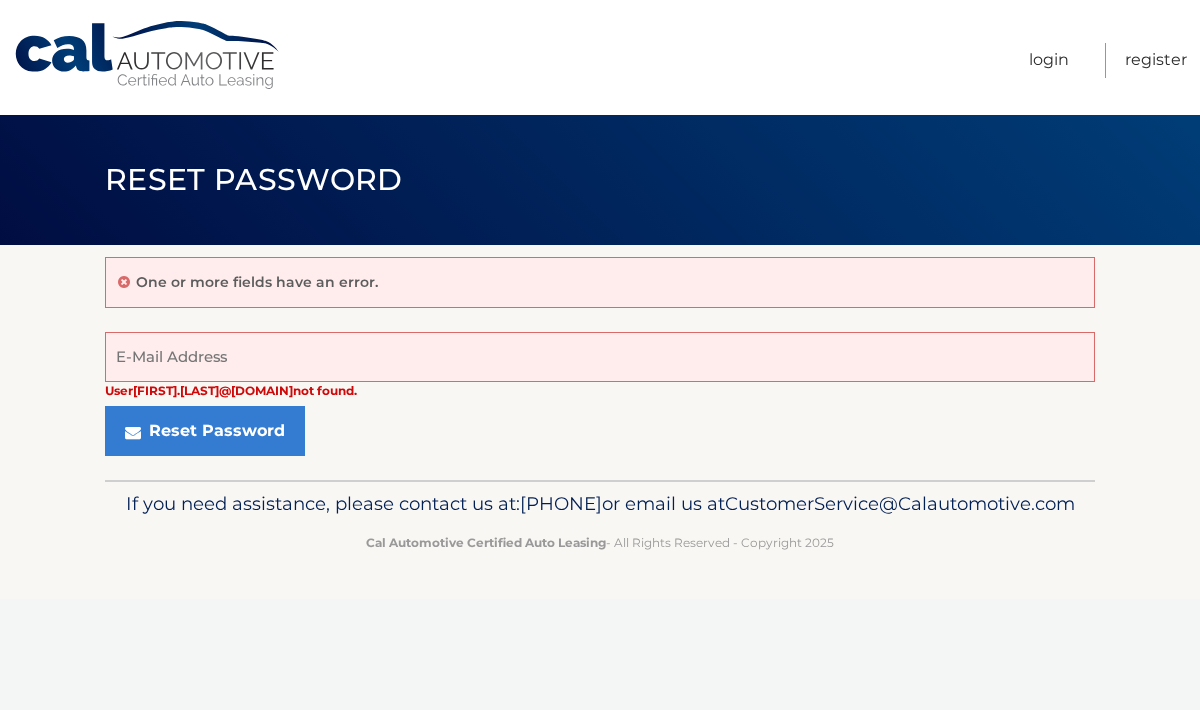 scroll, scrollTop: 0, scrollLeft: 0, axis: both 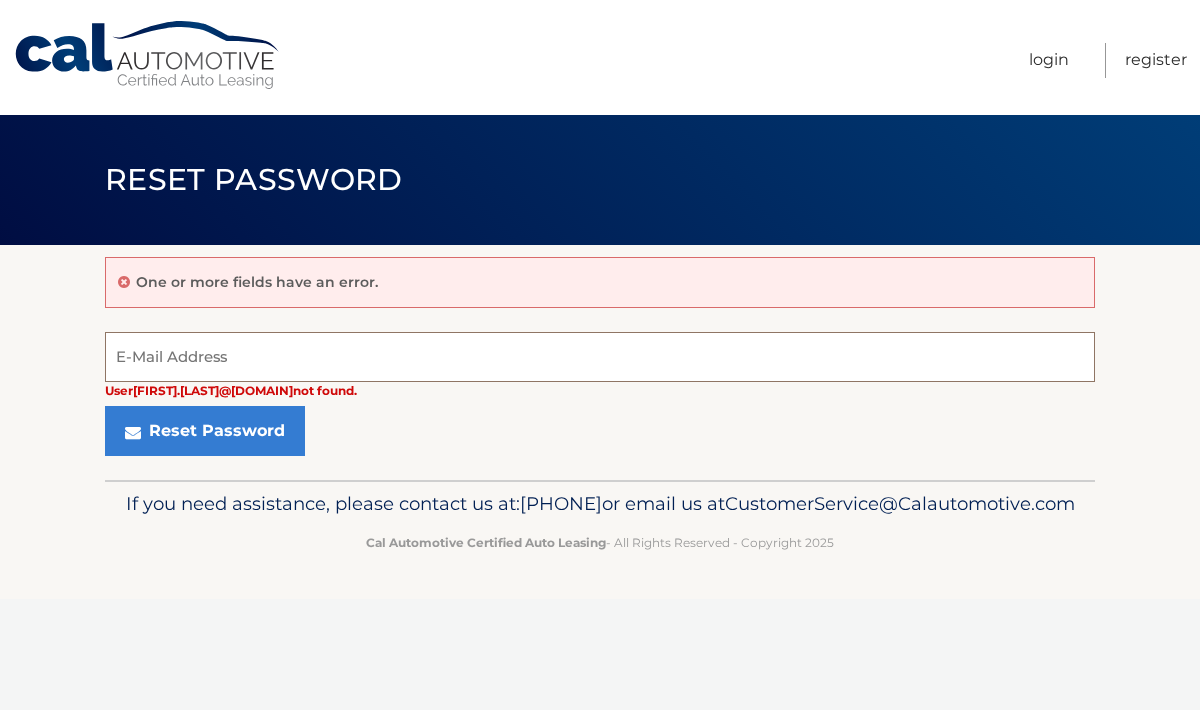 click on "E-Mail Address" at bounding box center (600, 357) 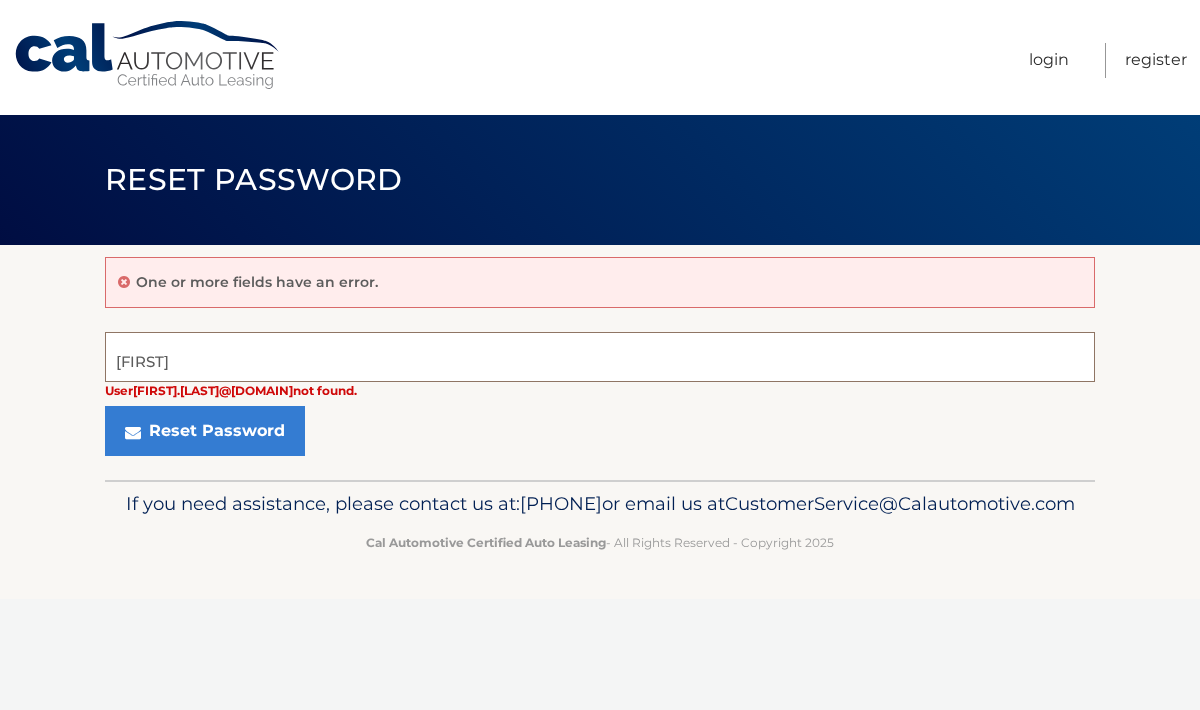 type on "pierce.mcglone@gmail.com" 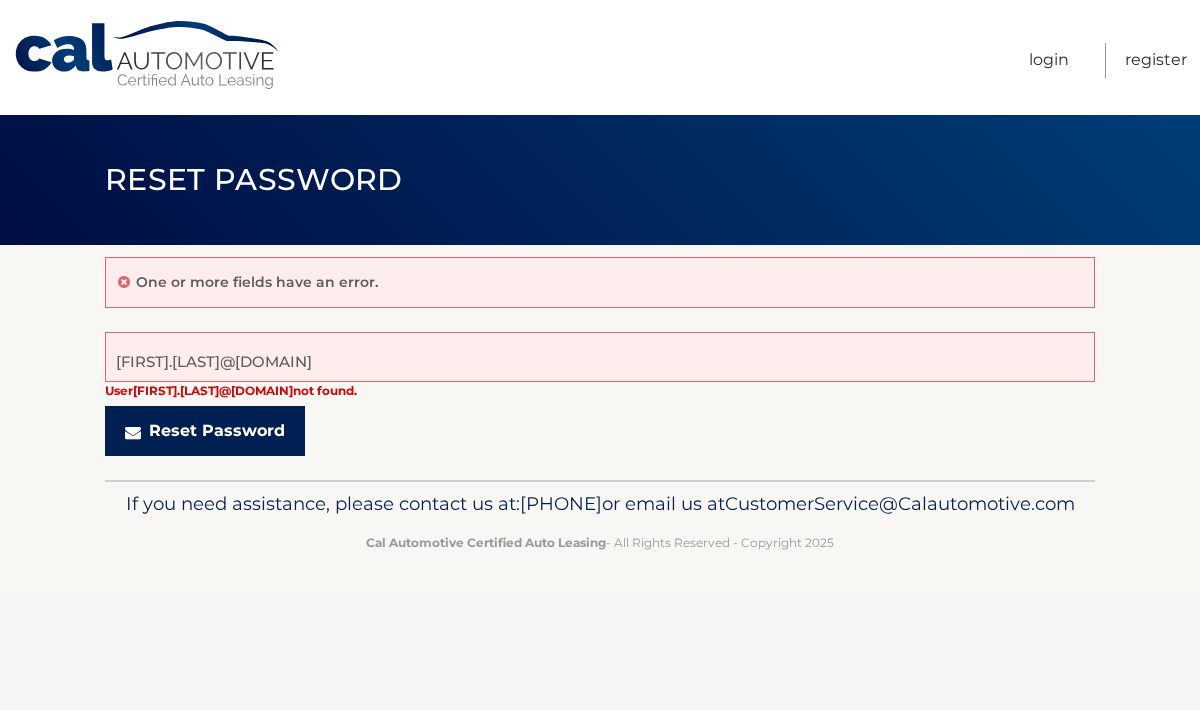 click on "Reset Password" at bounding box center [205, 431] 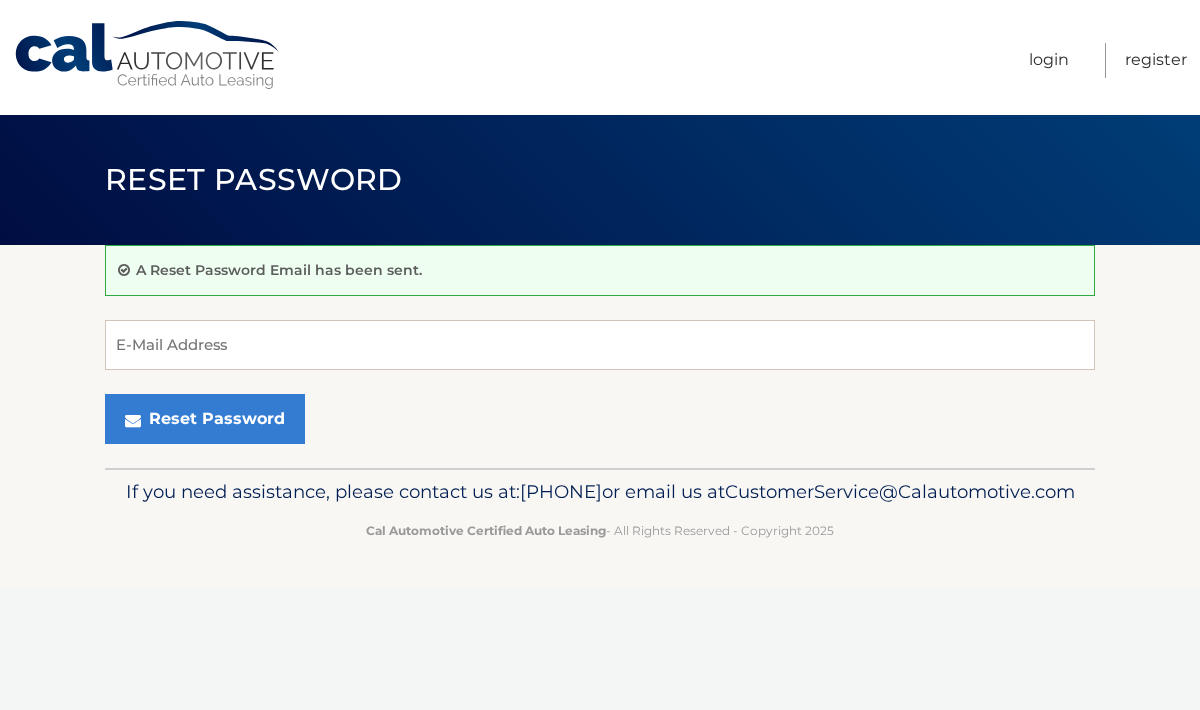 scroll, scrollTop: 0, scrollLeft: 0, axis: both 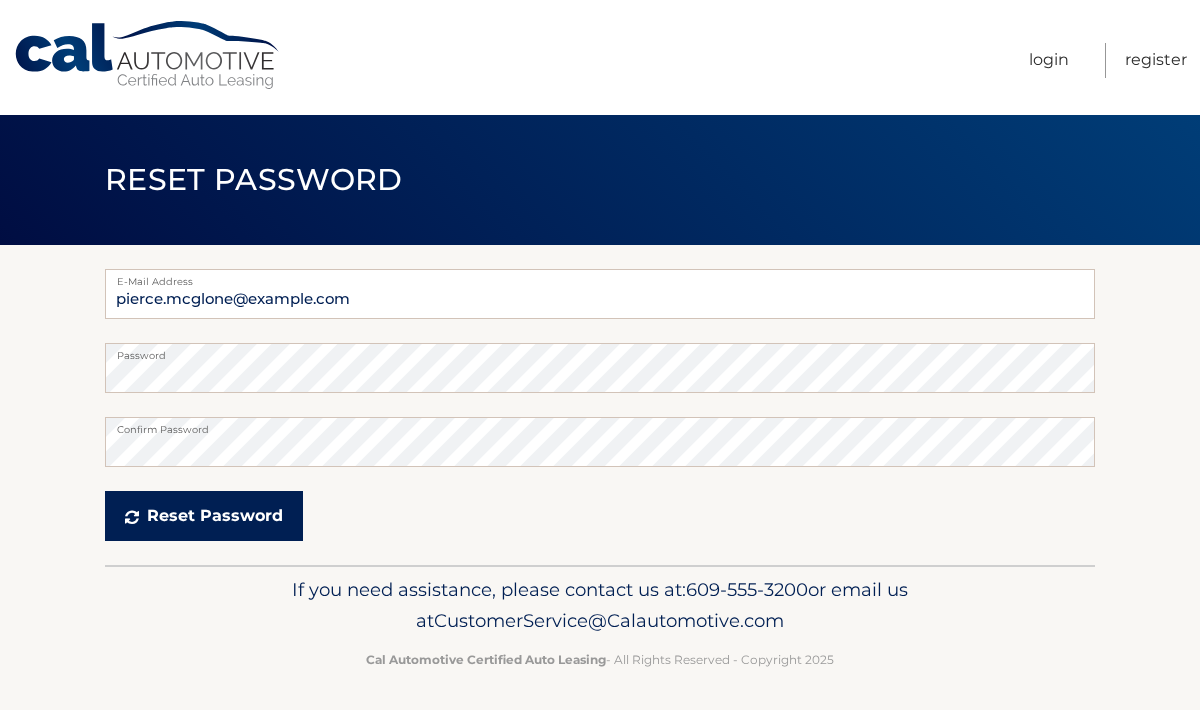 click on "Reset Password" at bounding box center [204, 516] 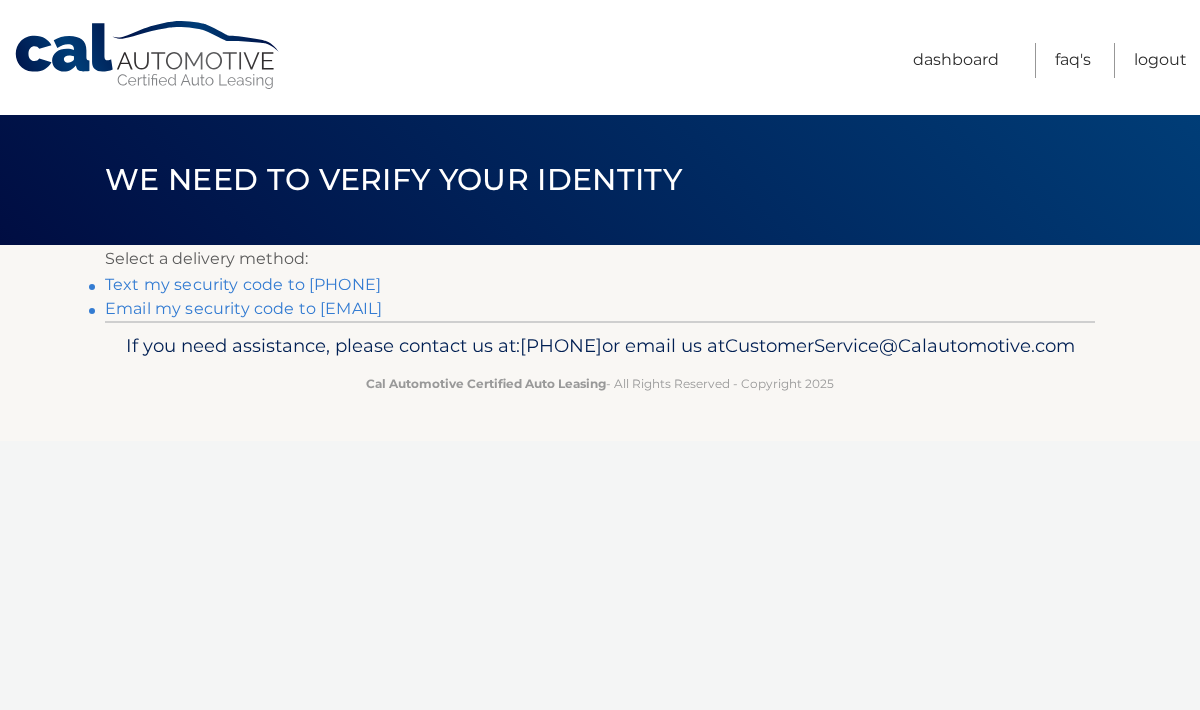 scroll, scrollTop: 0, scrollLeft: 0, axis: both 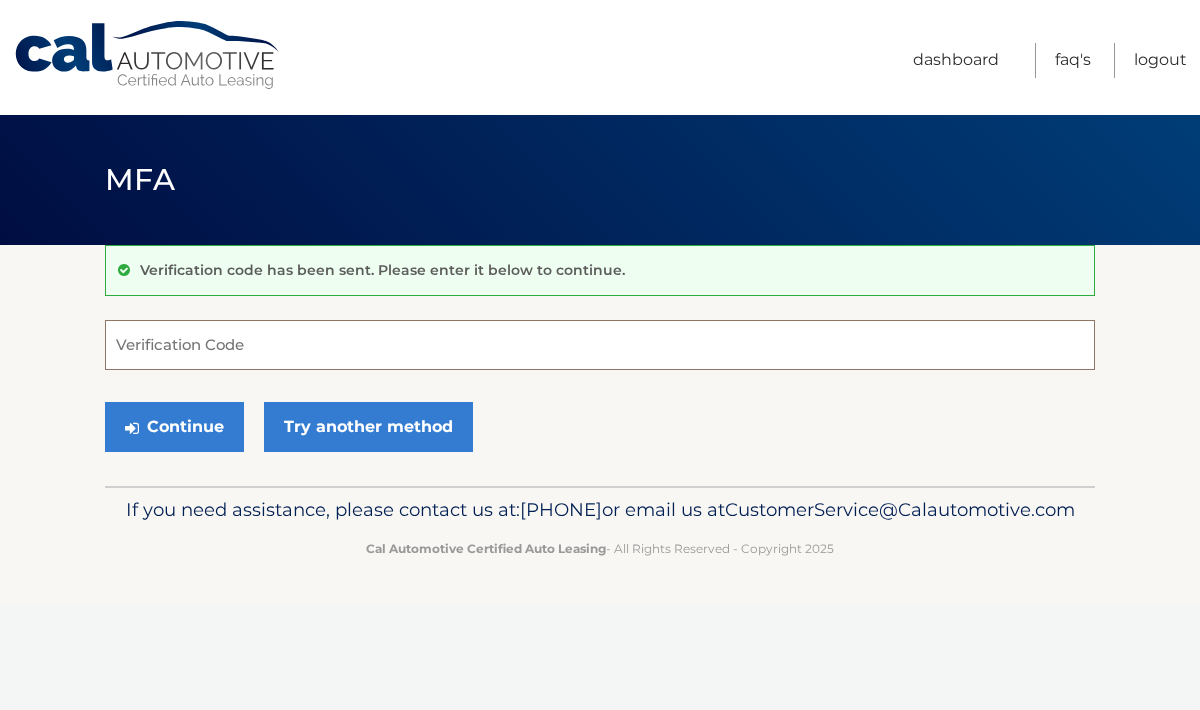 click on "Verification Code" at bounding box center [600, 345] 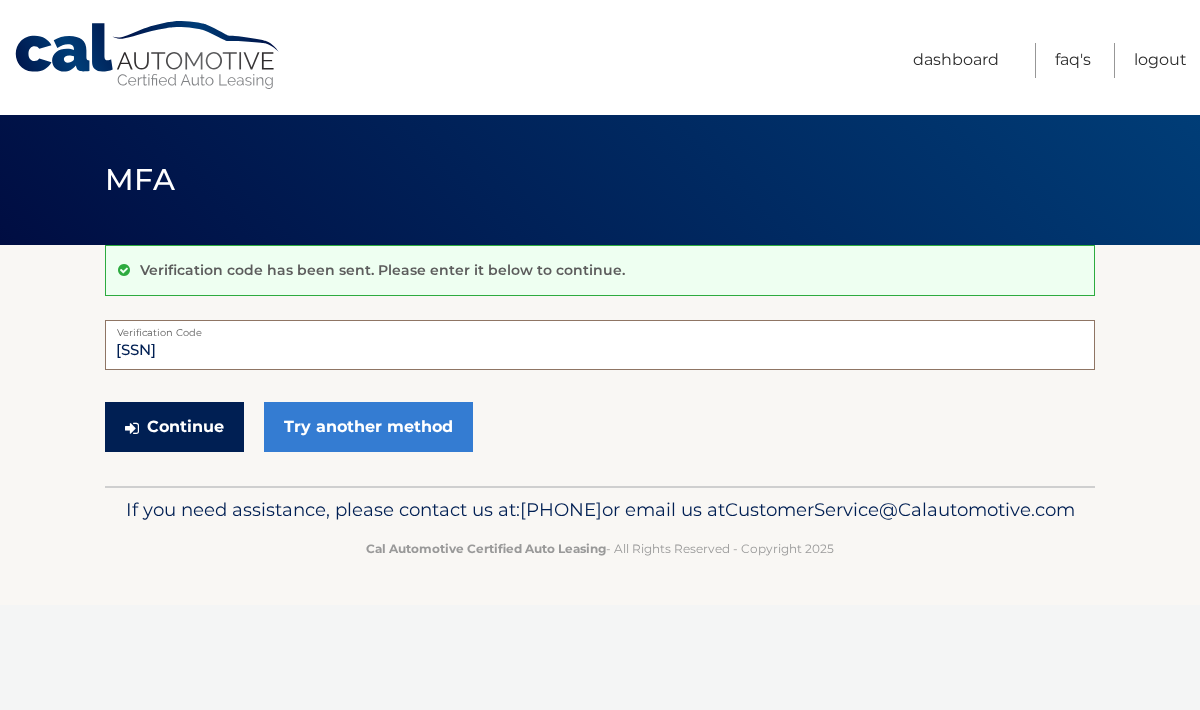 type on "346373" 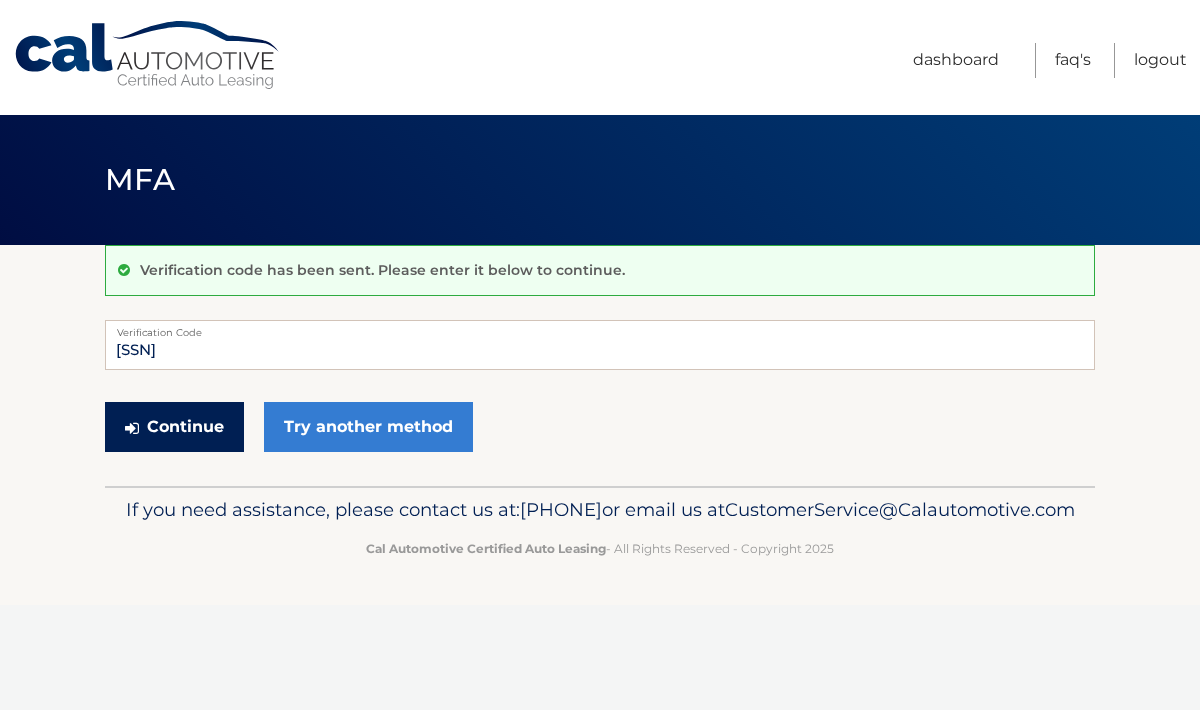 click on "Continue" at bounding box center [174, 427] 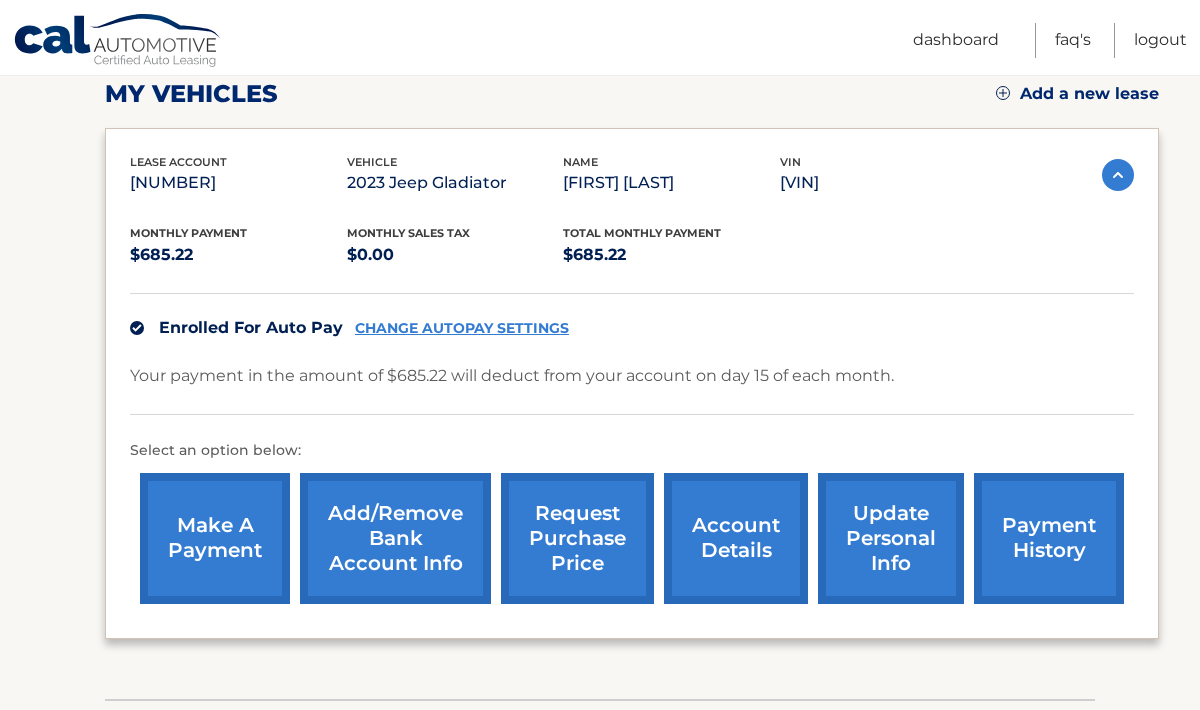 scroll, scrollTop: 290, scrollLeft: 0, axis: vertical 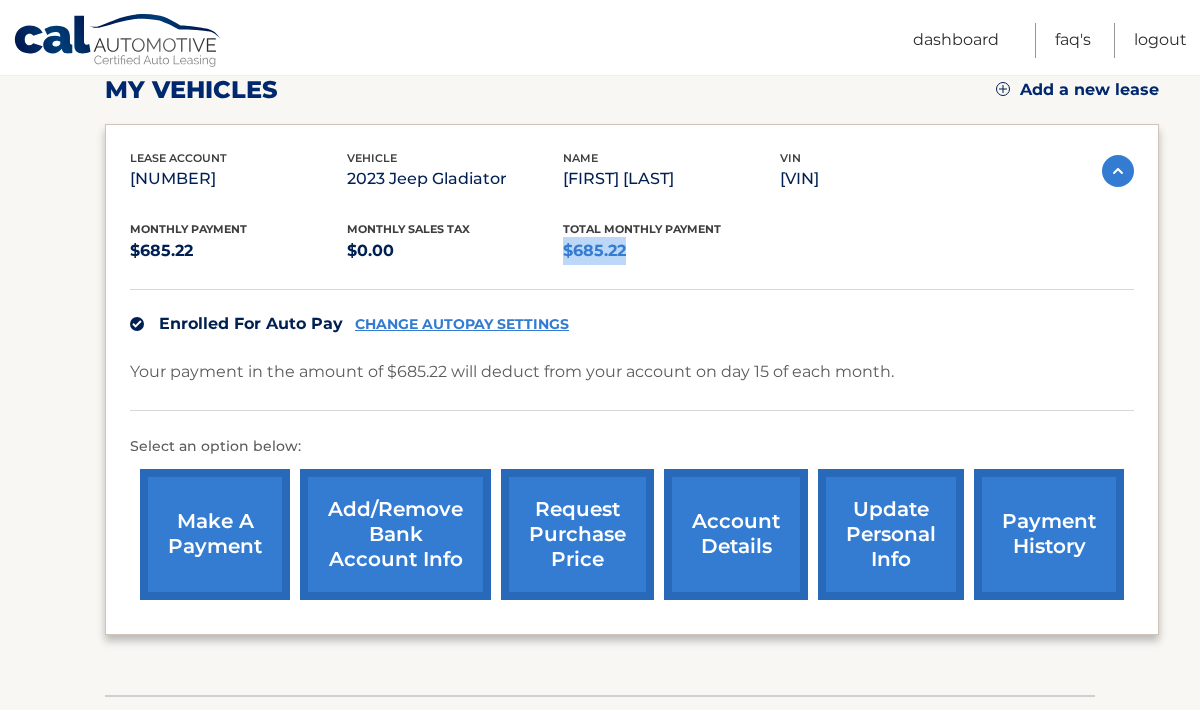 drag, startPoint x: 629, startPoint y: 251, endPoint x: 565, endPoint y: 249, distance: 64.03124 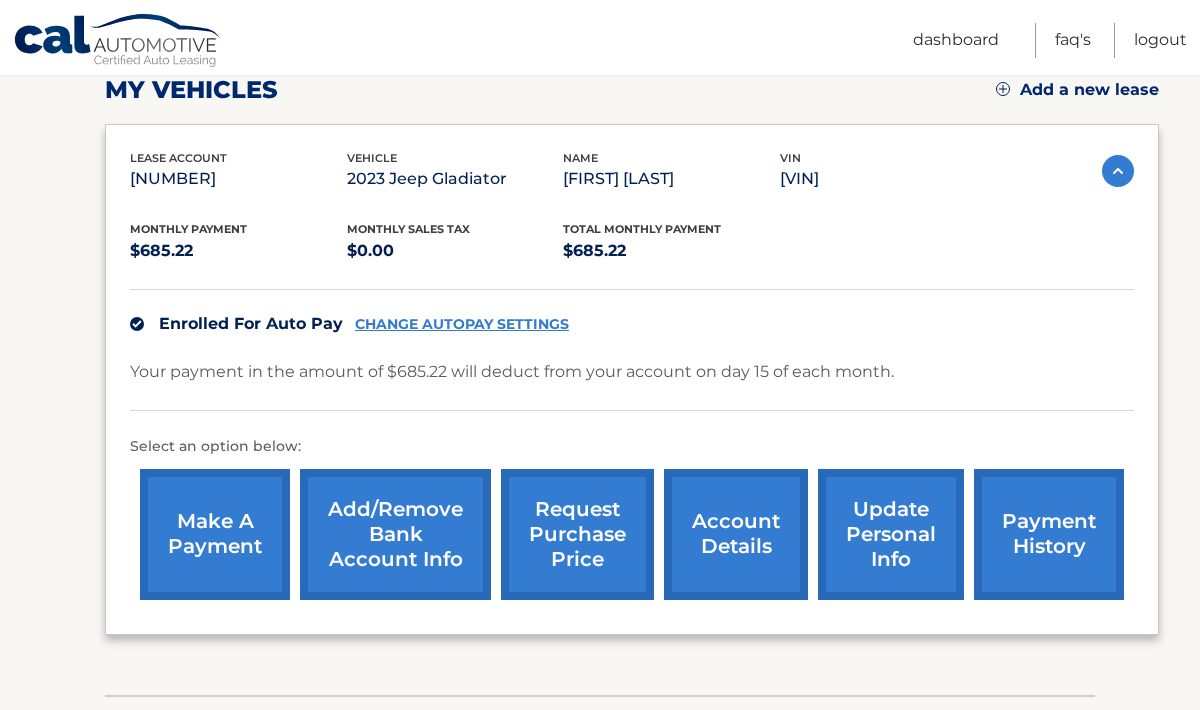 click on "Enrolled For Auto Pay
CHANGE AUTOPAY SETTINGS" at bounding box center (632, 323) 